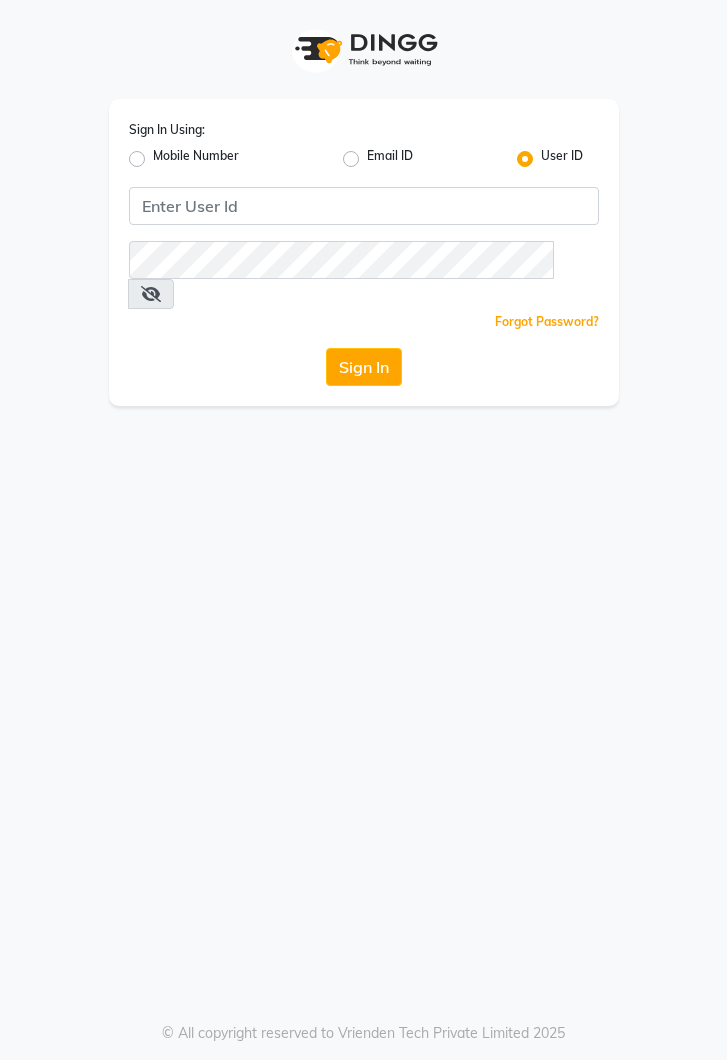 scroll, scrollTop: 0, scrollLeft: 0, axis: both 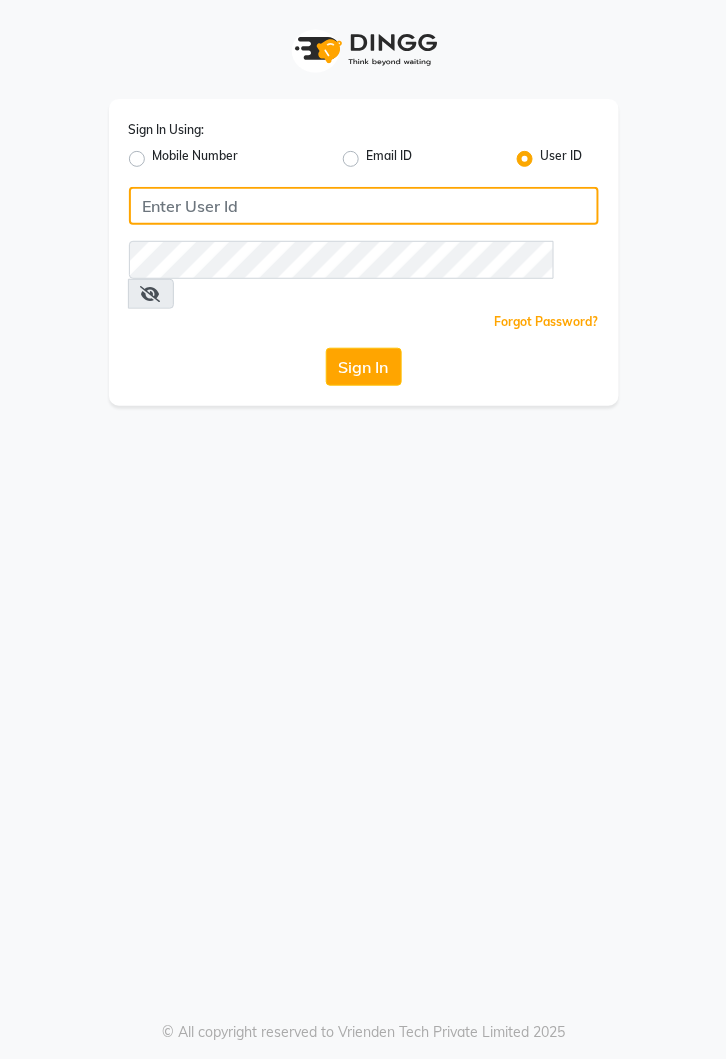 click 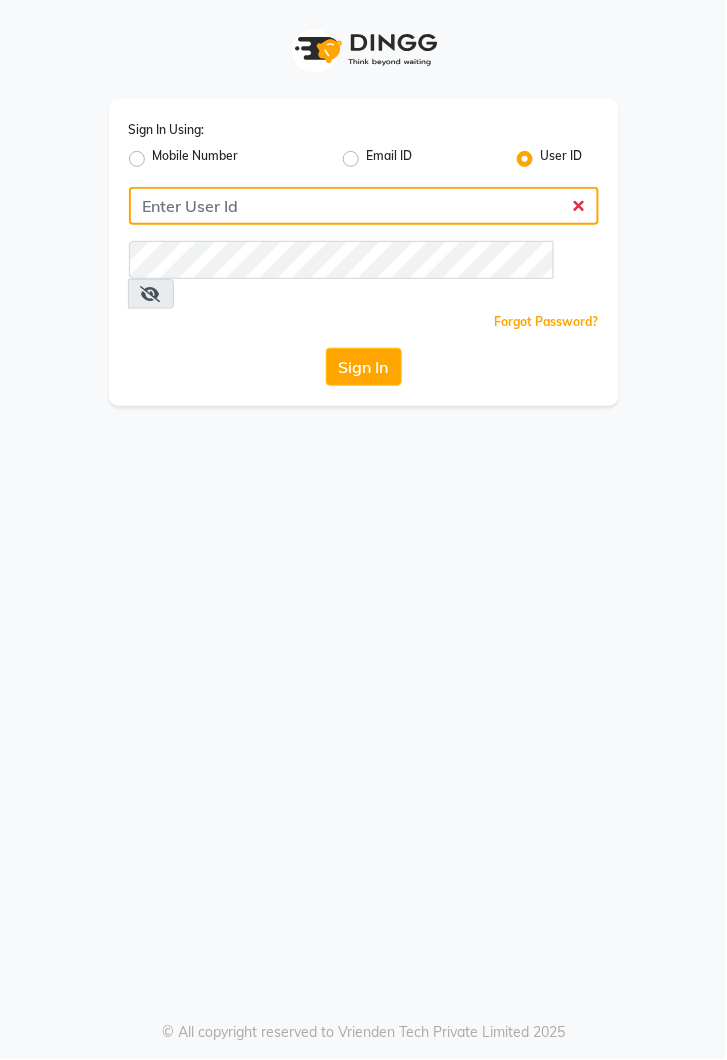 type on "kiros" 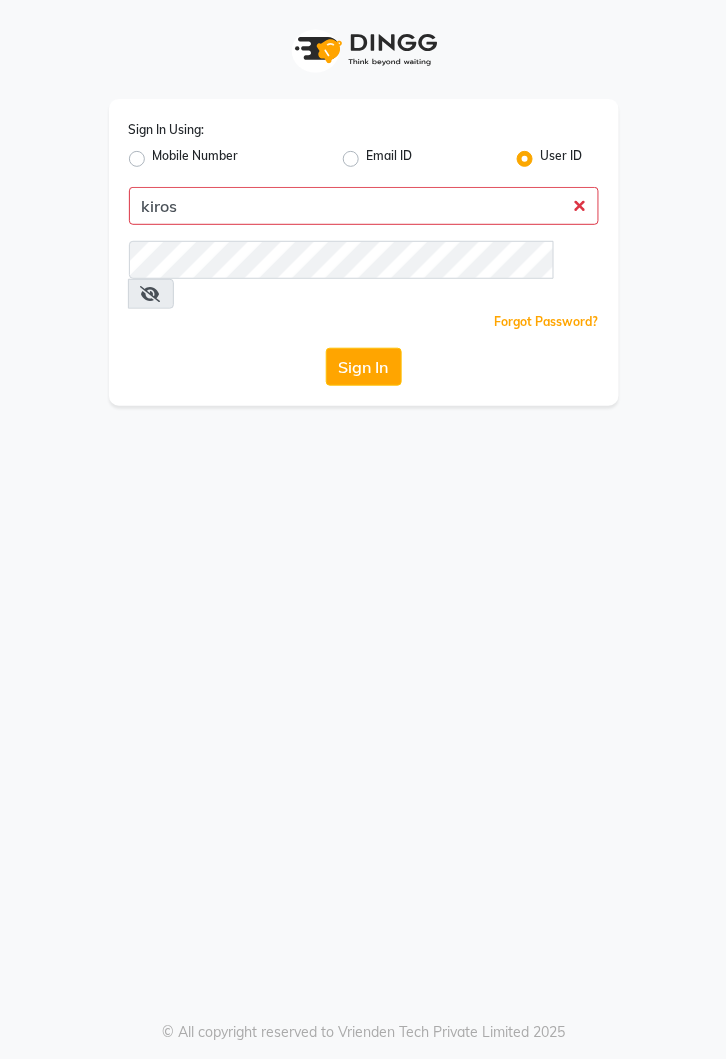 click on "Sign In" 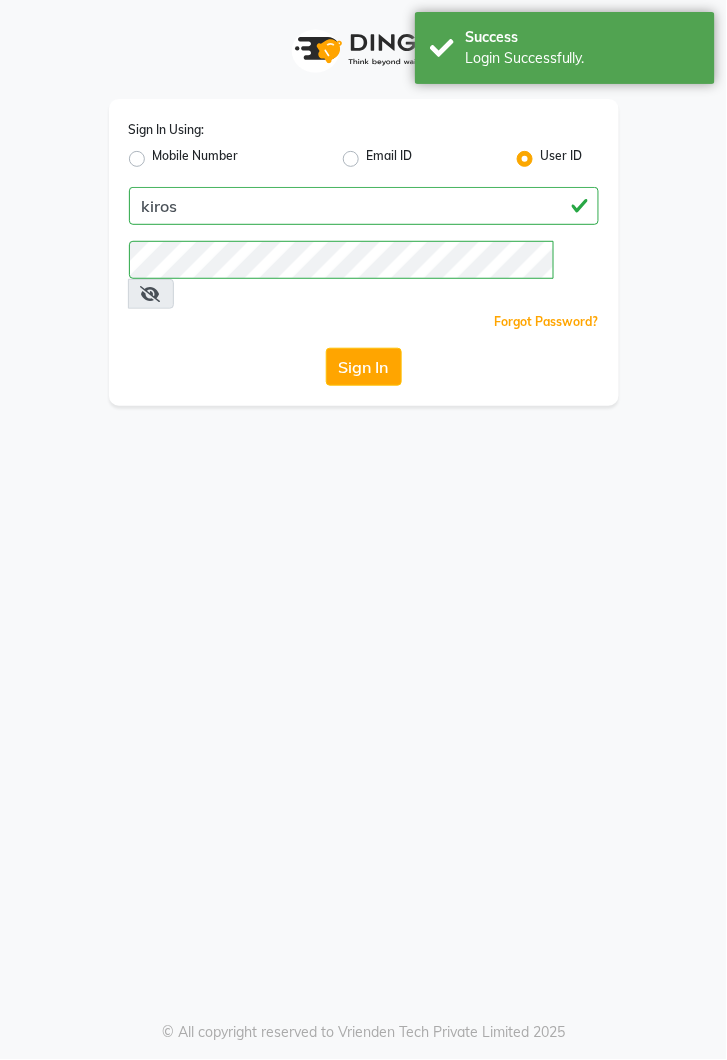 click on "Sign In" 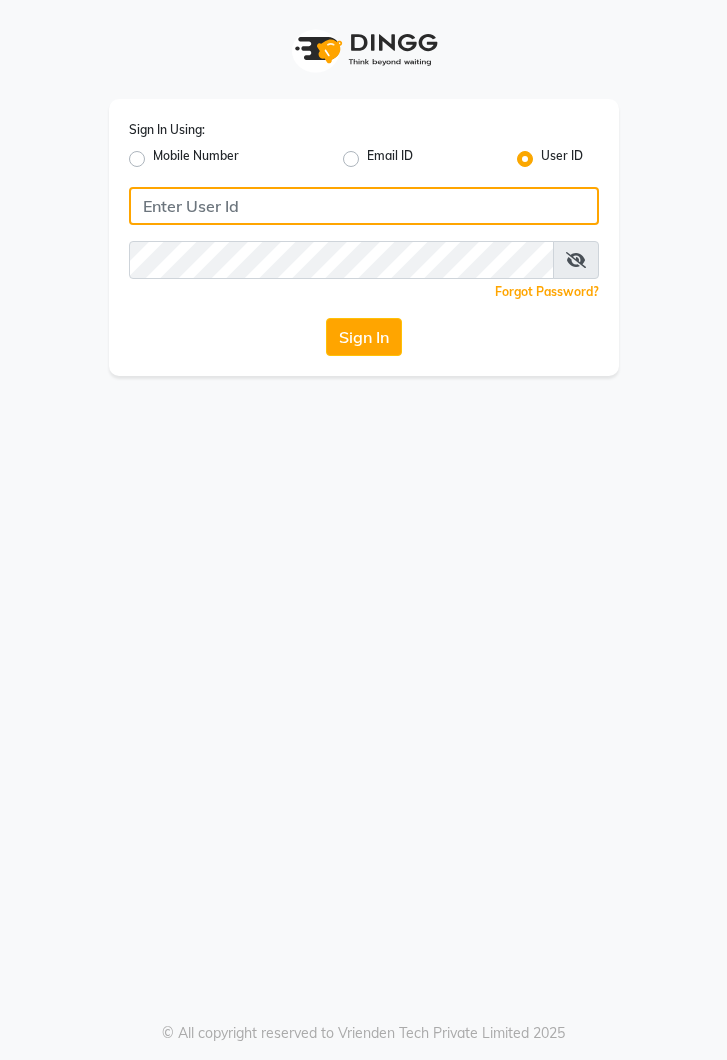 click 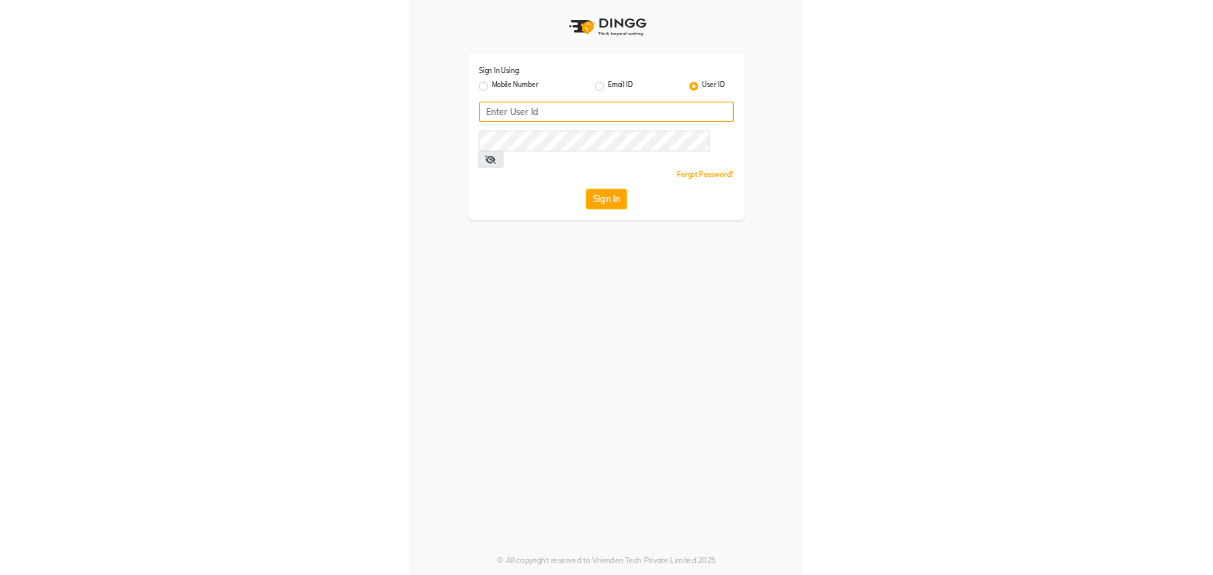 scroll, scrollTop: 0, scrollLeft: 0, axis: both 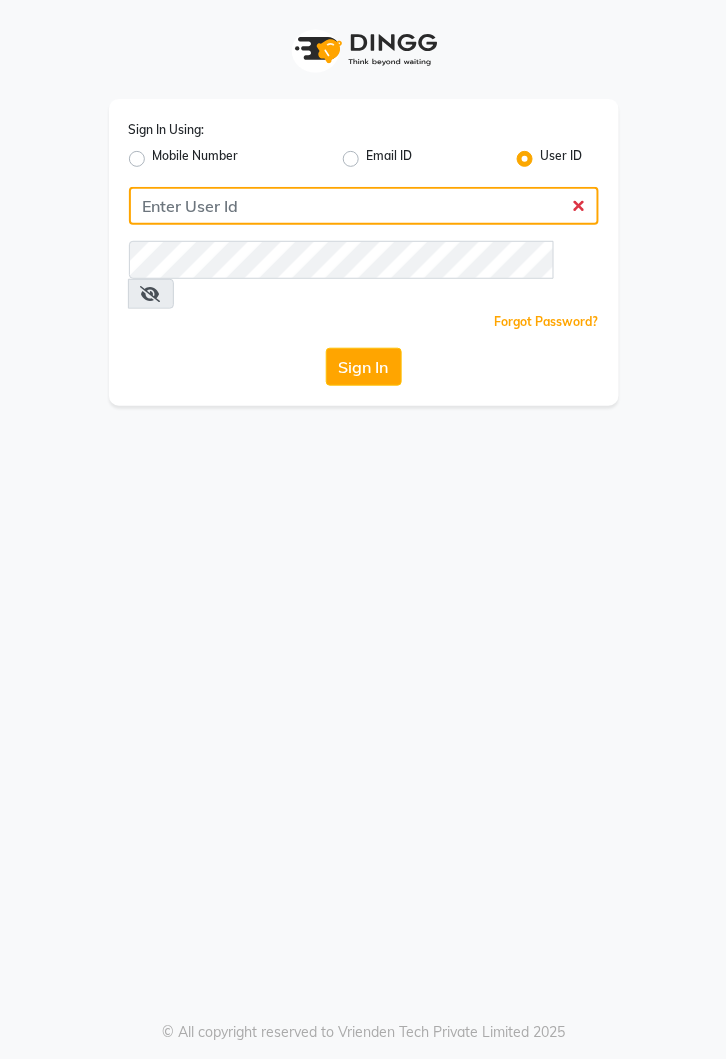 type on "kiros" 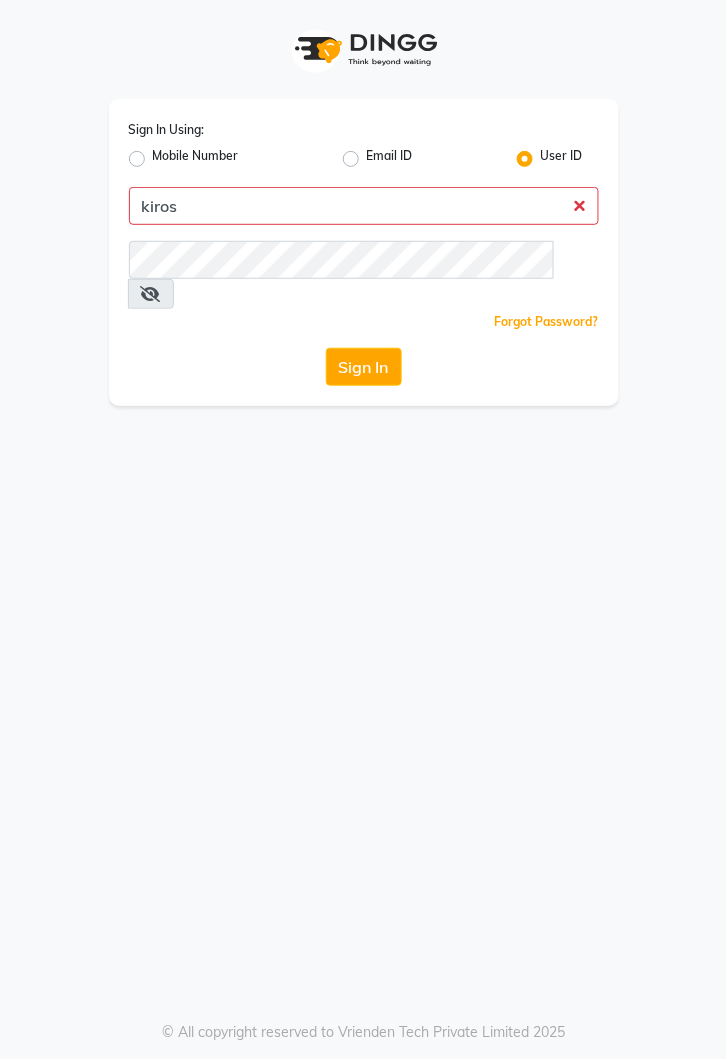click on "Sign In" 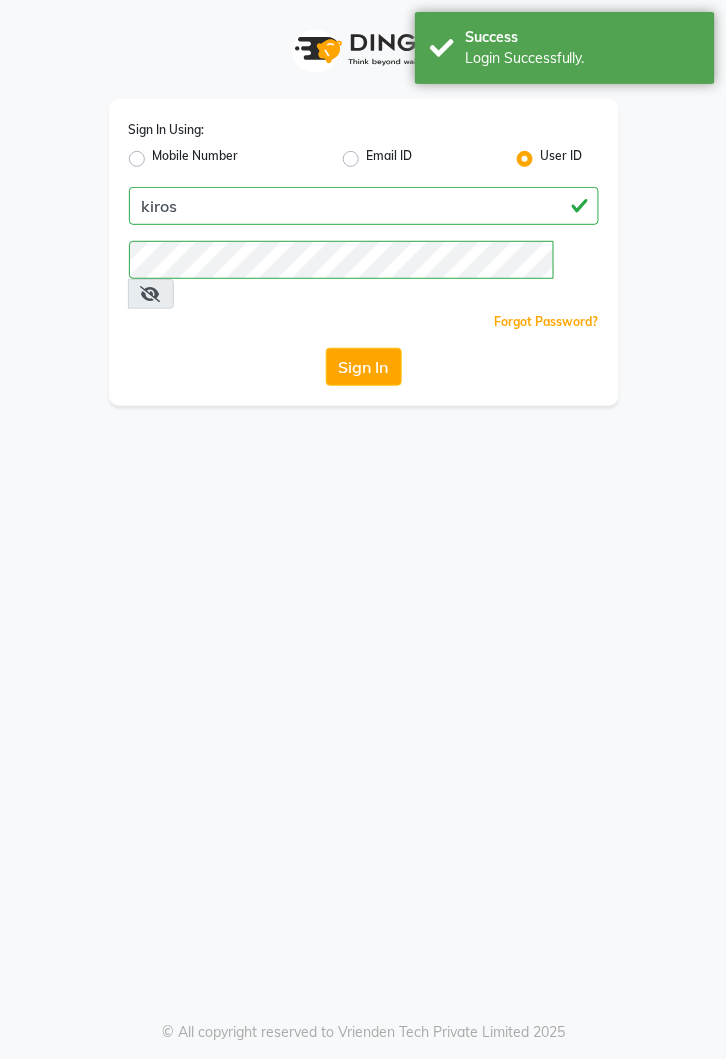 click on "Sign In" 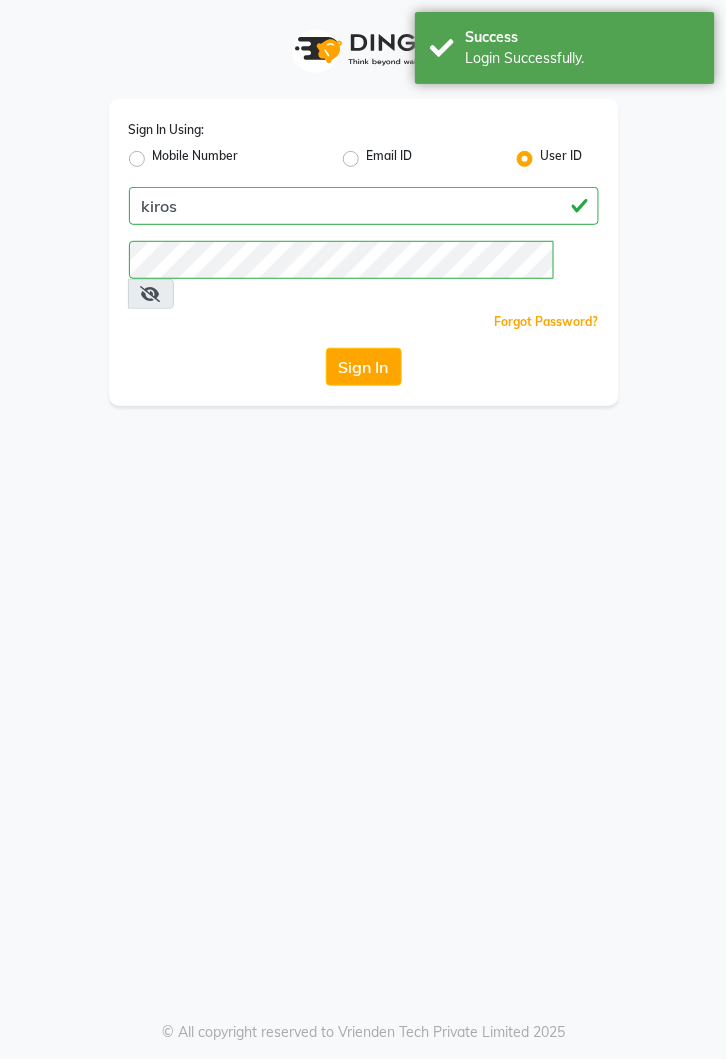 click on "Sign In" 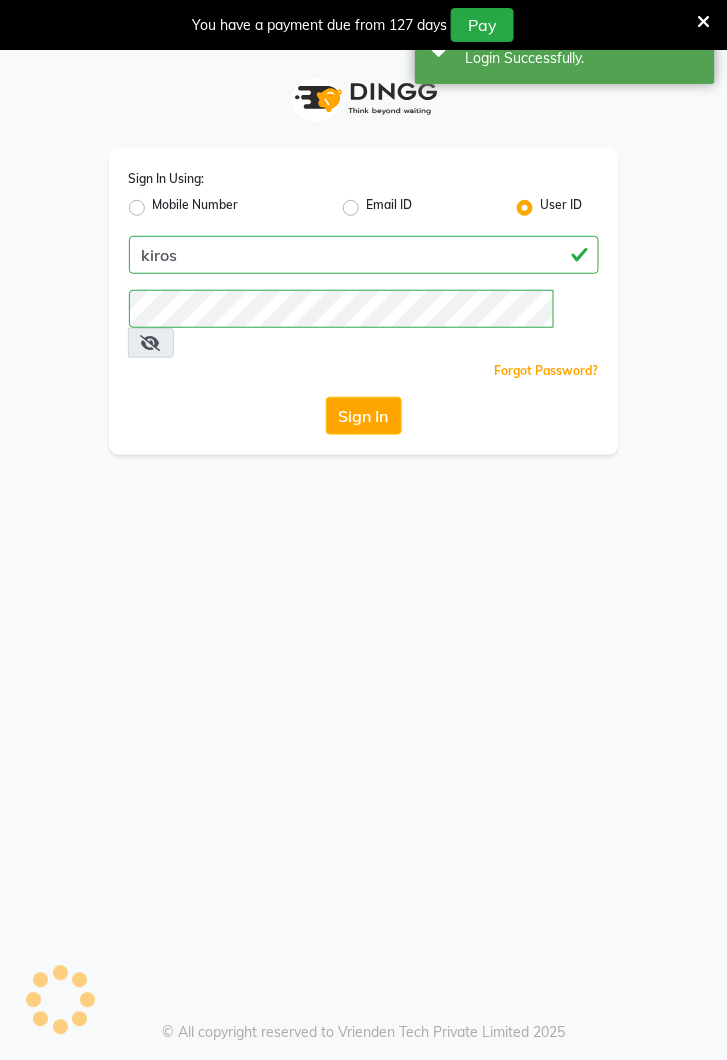 select on "service" 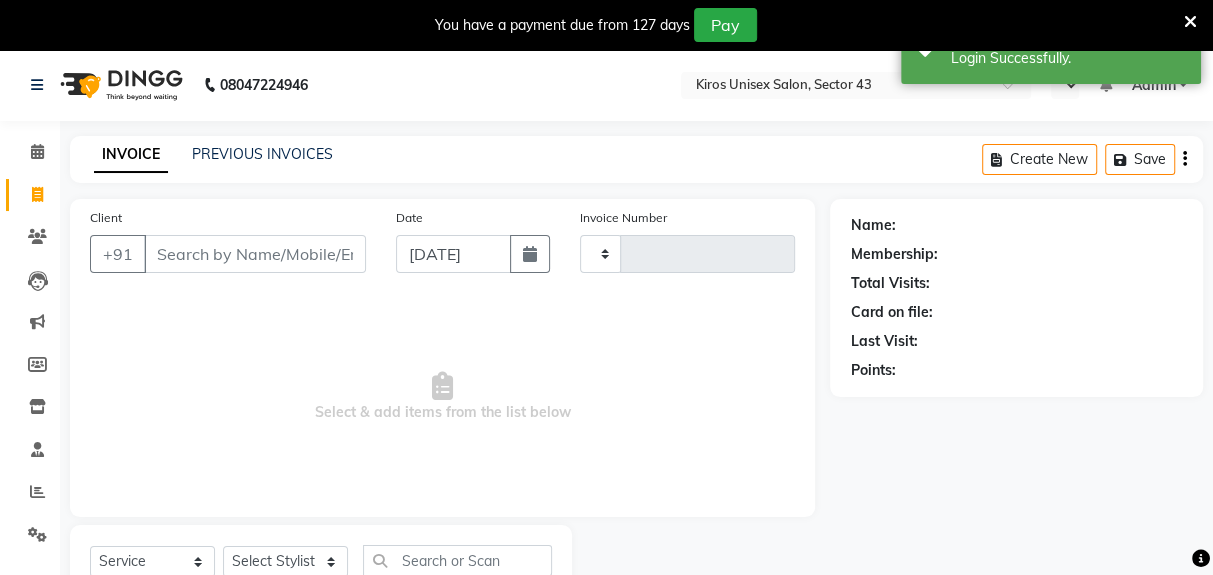 type on "2503" 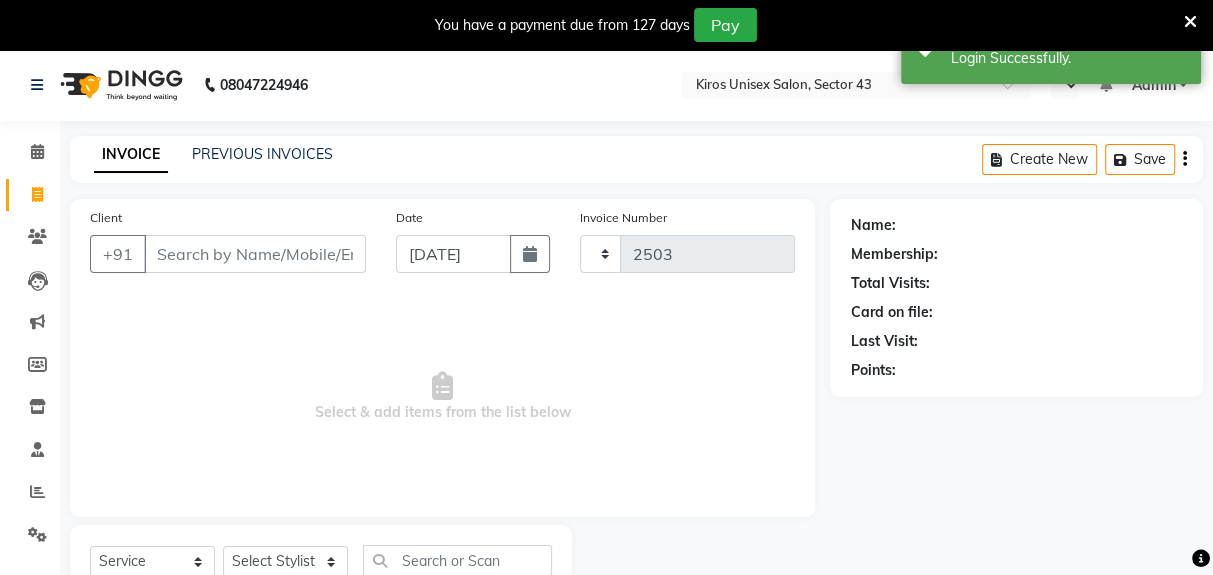 select on "en" 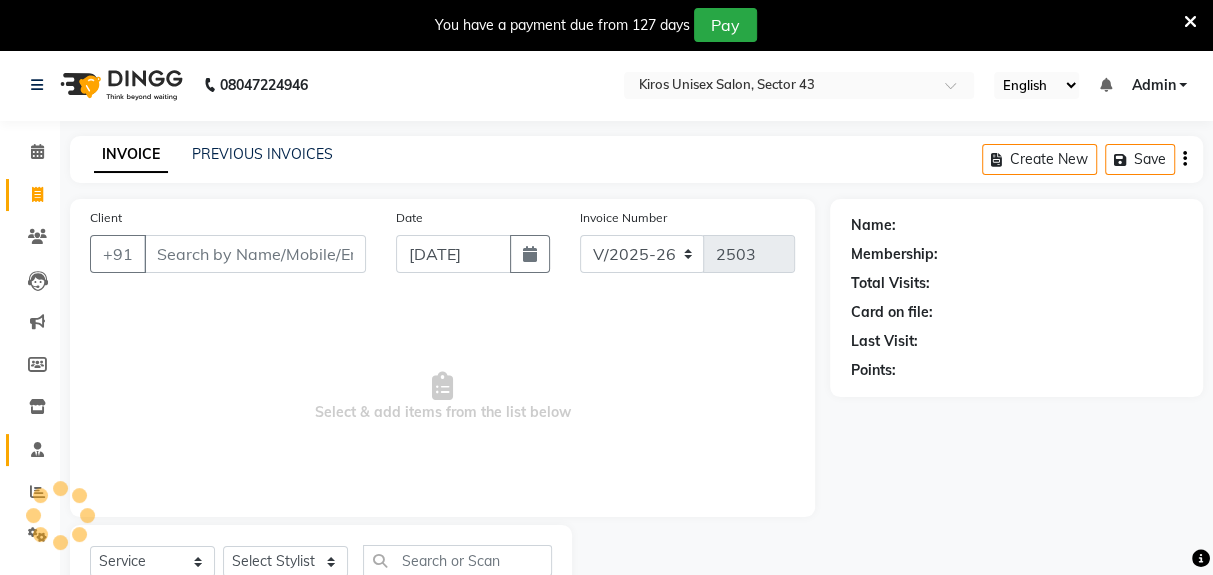 click 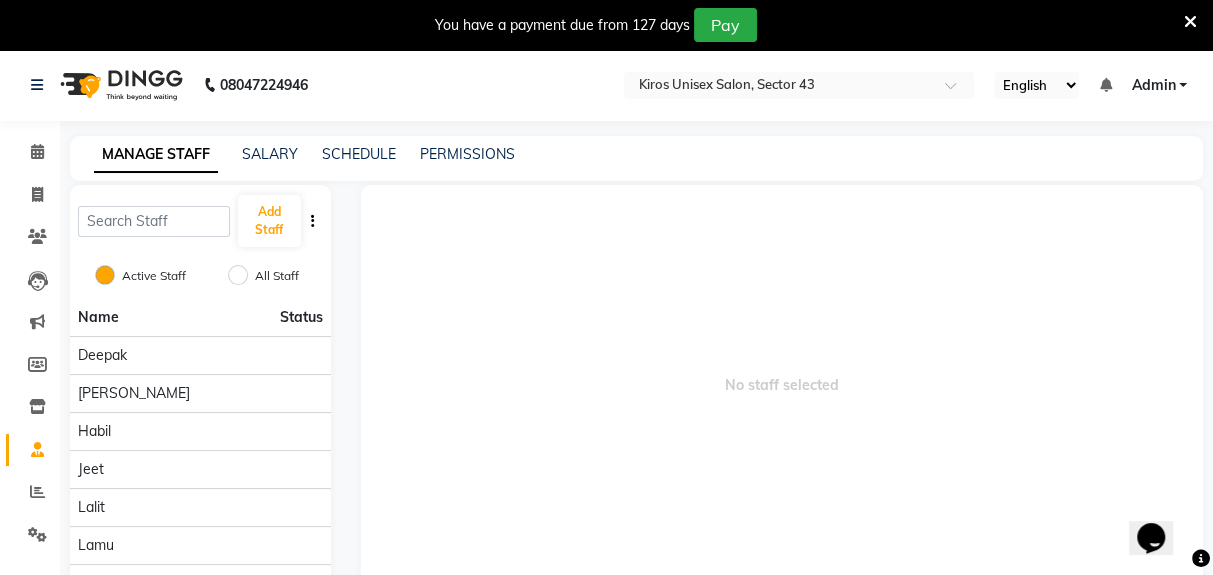 scroll, scrollTop: 0, scrollLeft: 0, axis: both 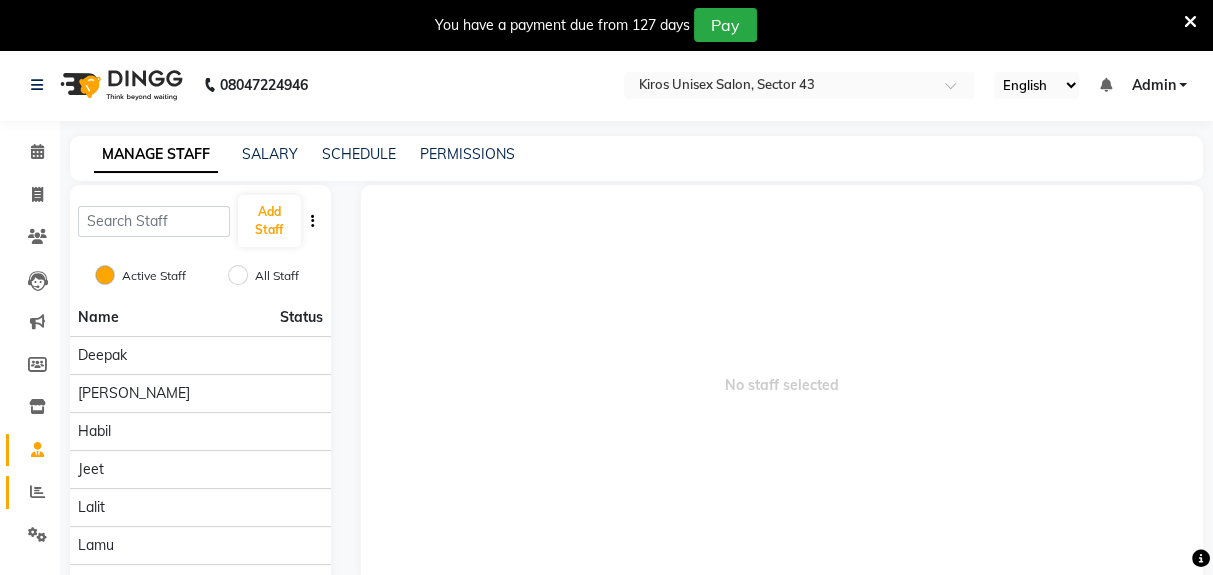 click 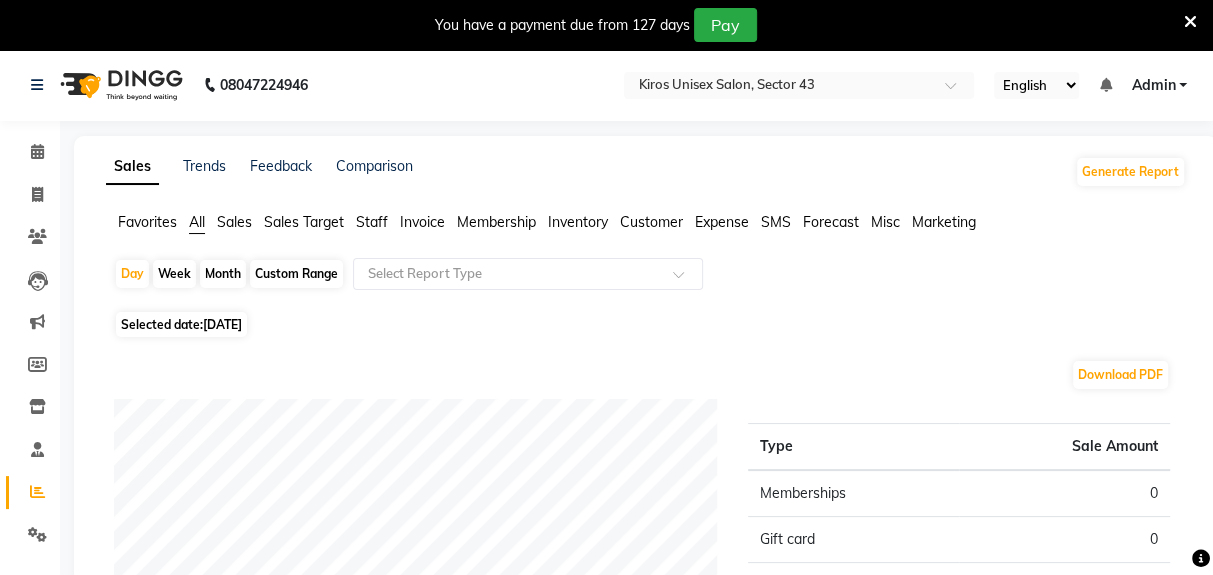 click on "Week" 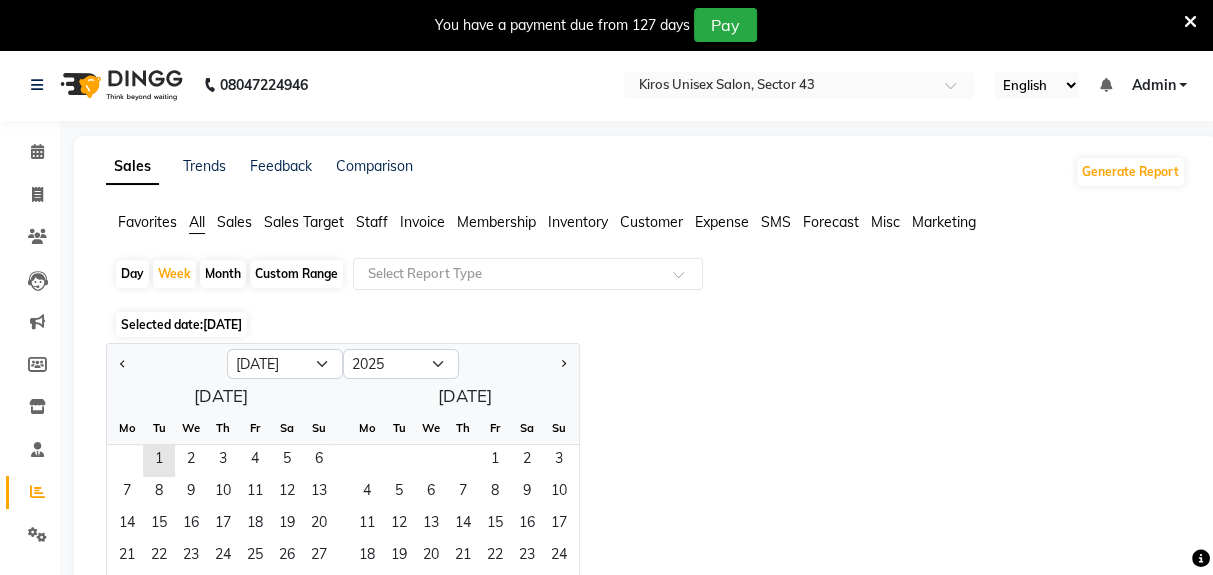 click on "Day" 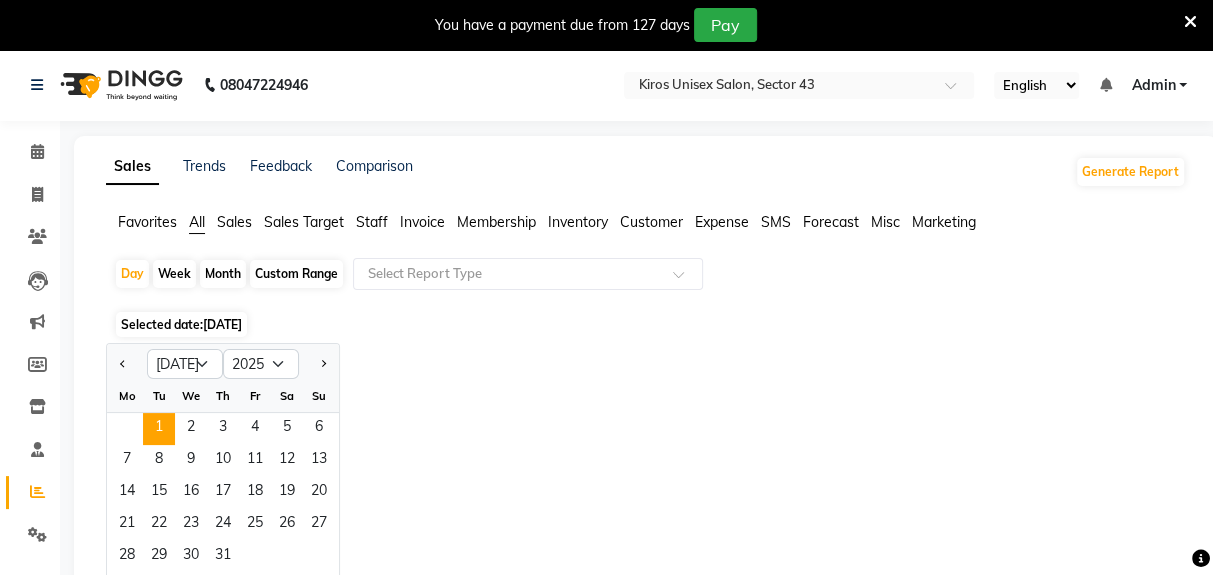click on "Month" 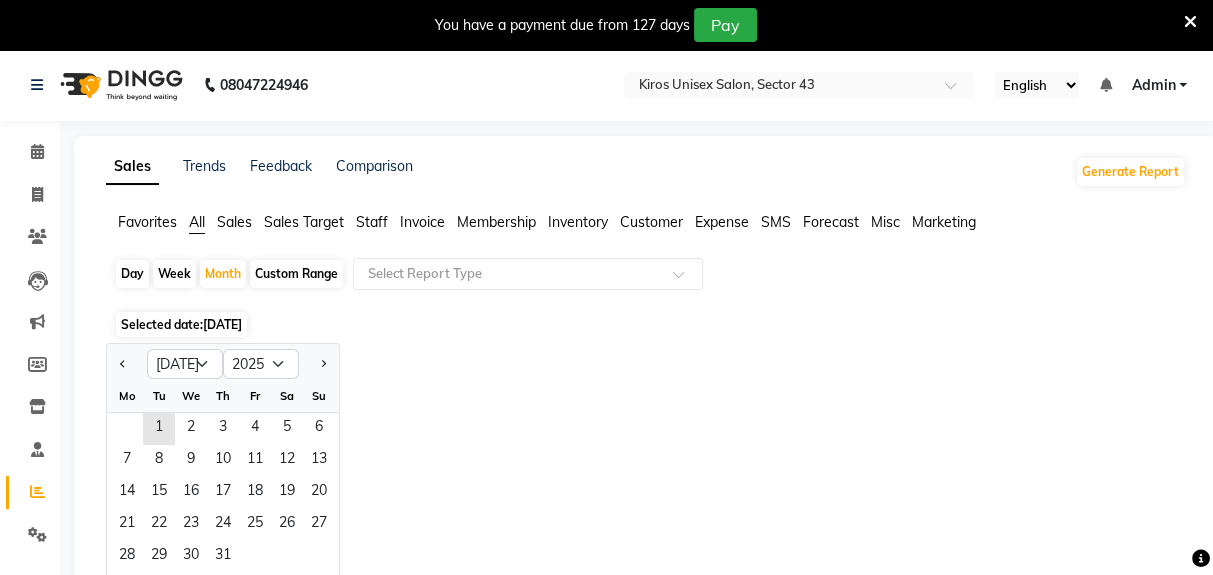 click on "Month" 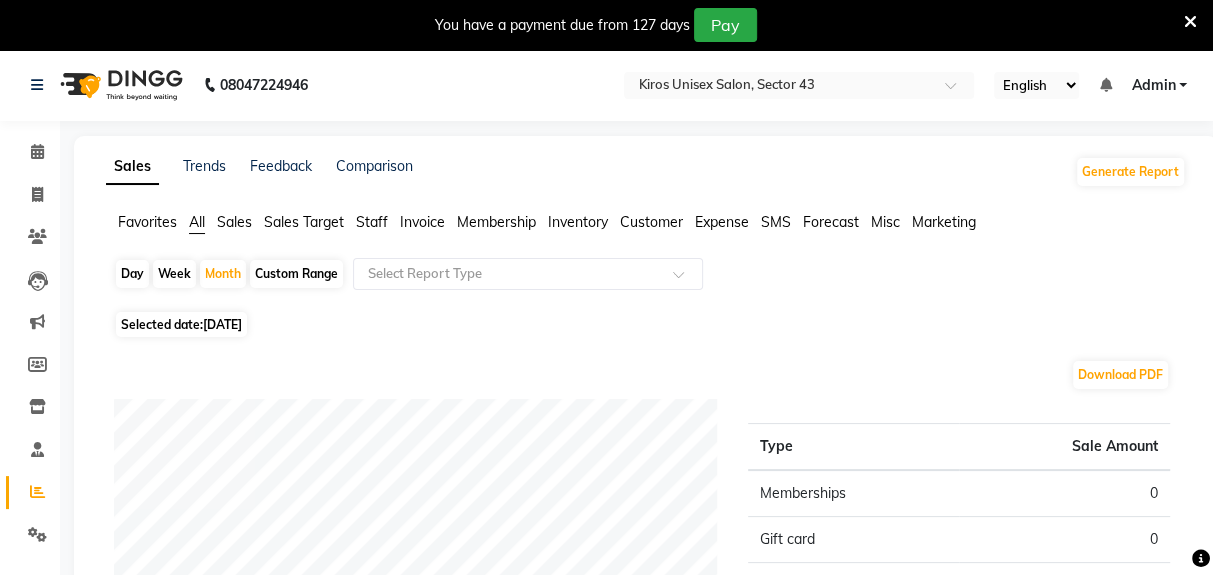 click on "Month" 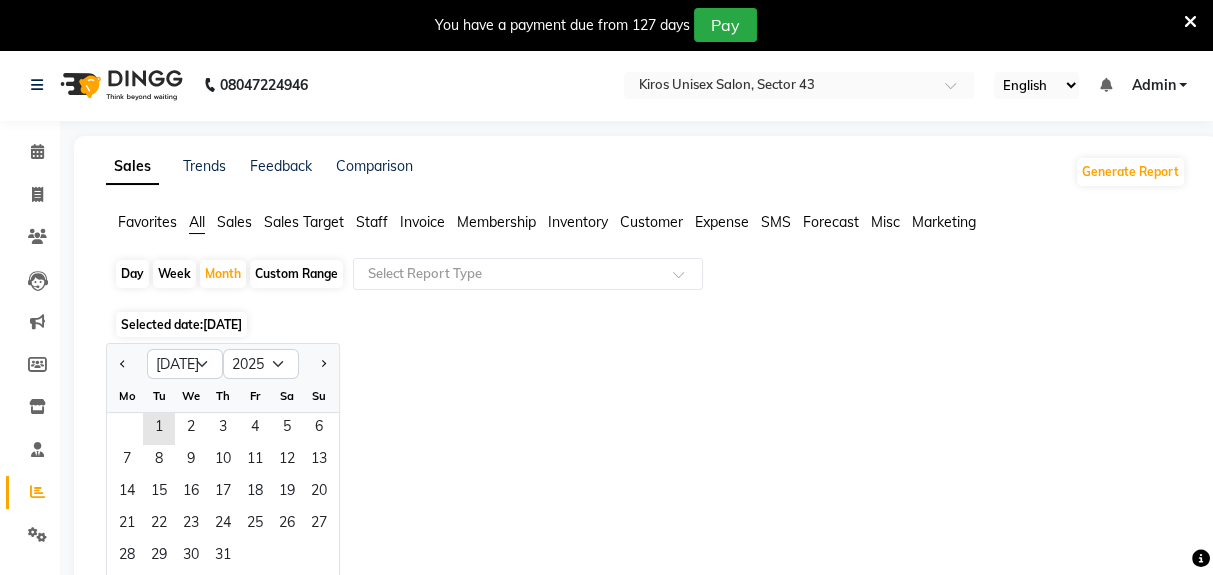 click 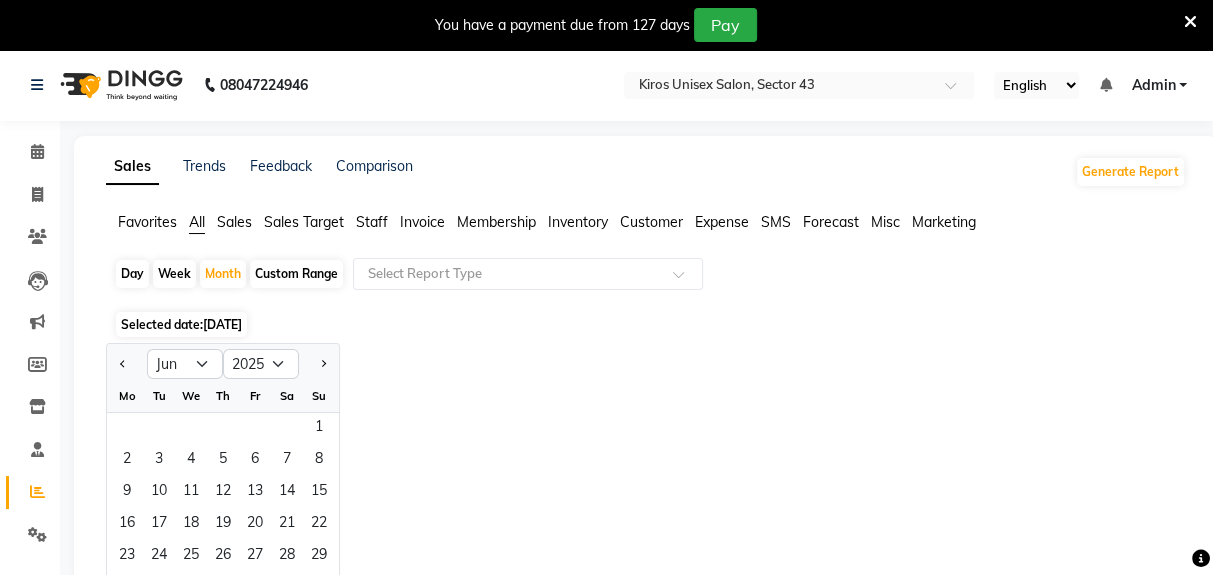 click on "1" 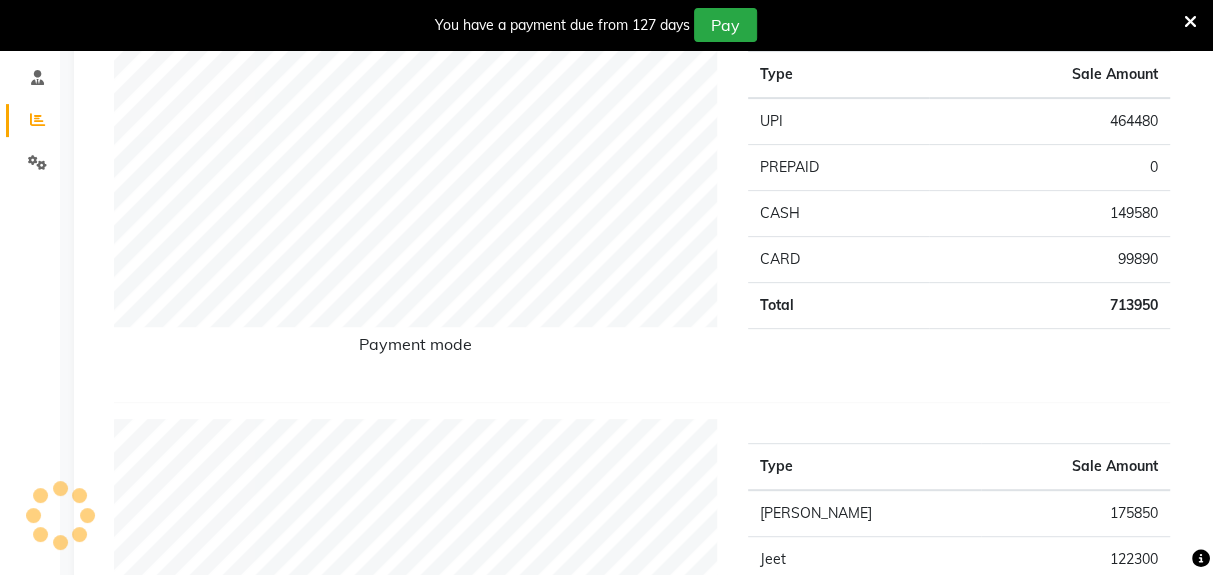 scroll, scrollTop: 0, scrollLeft: 0, axis: both 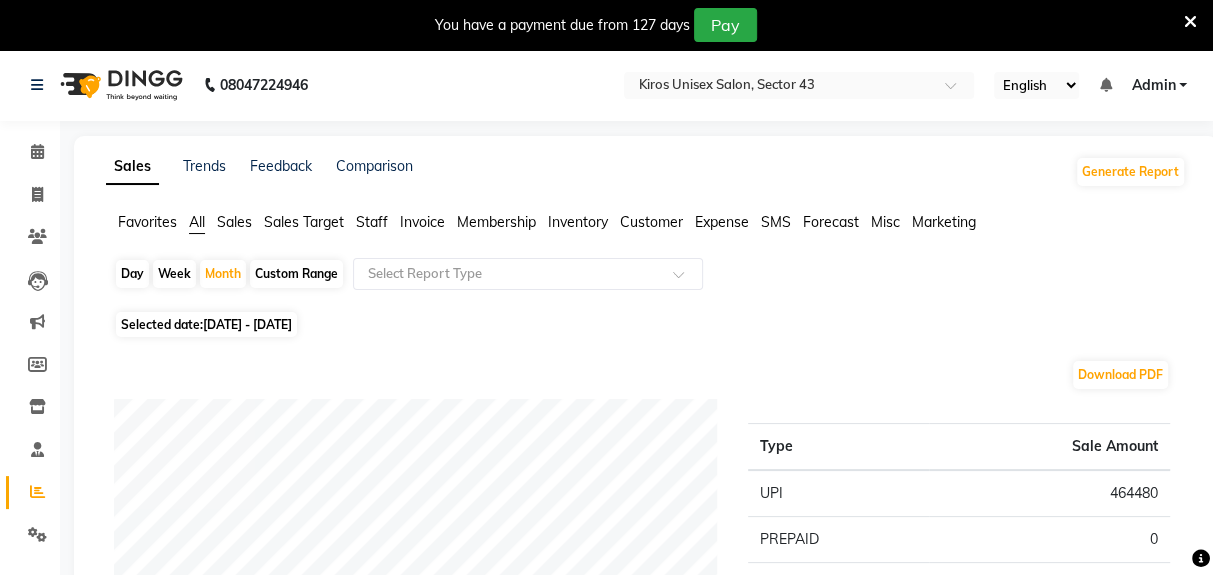 click on "Day" 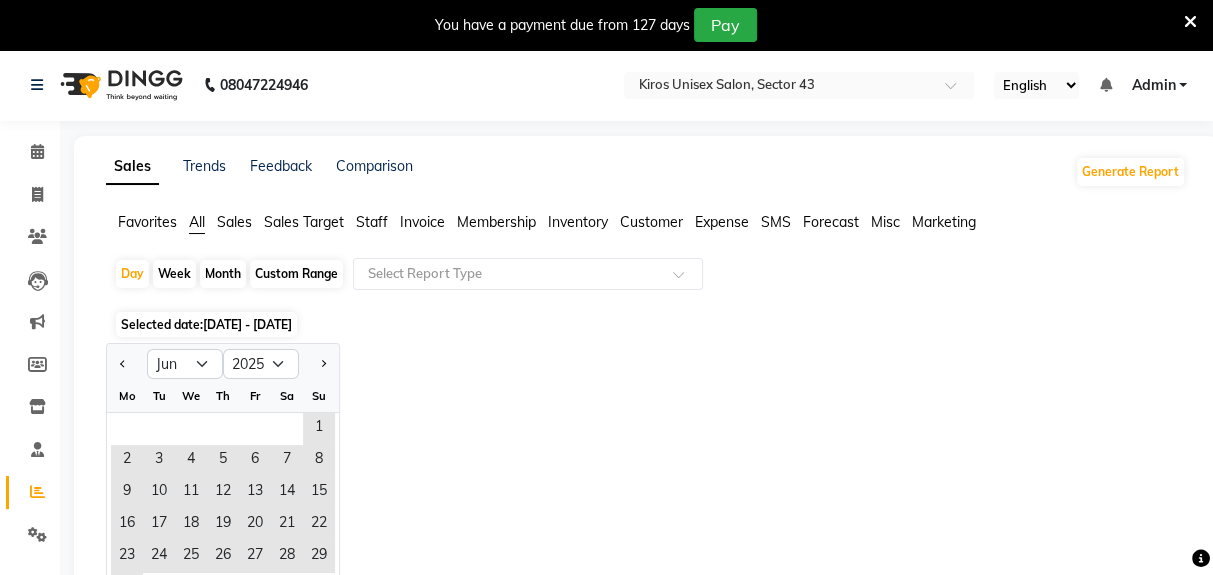 click 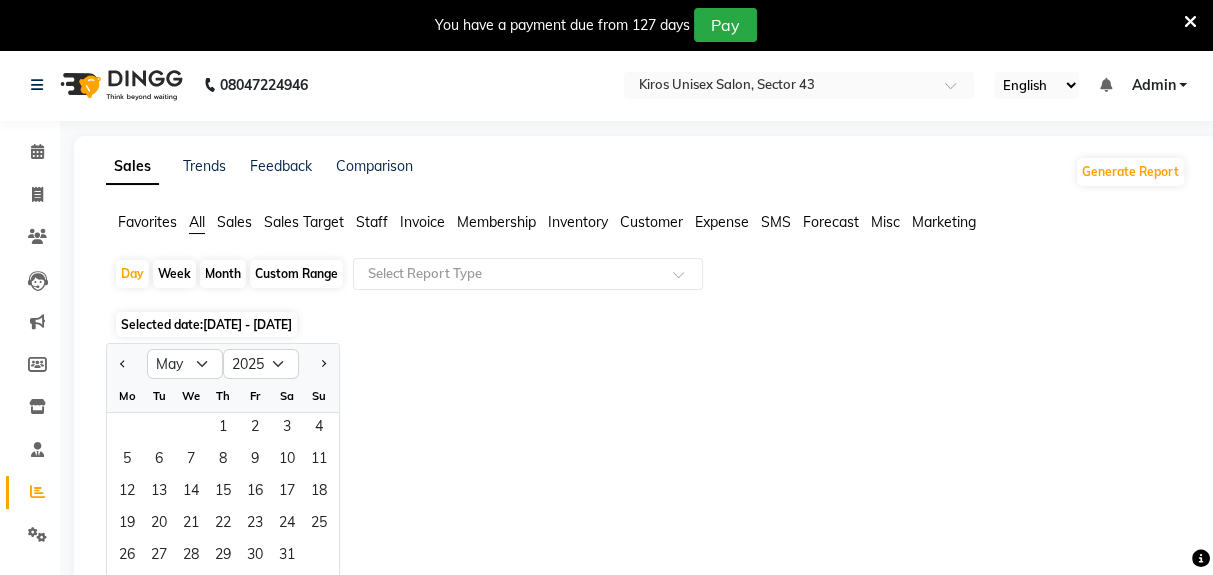 click on "30" 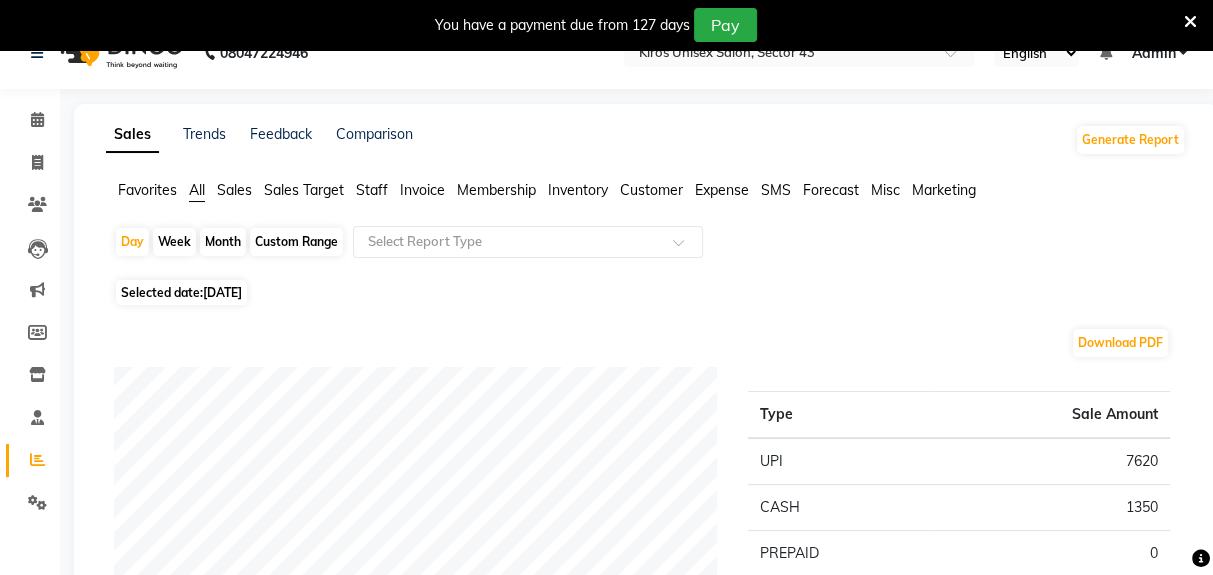 scroll, scrollTop: 0, scrollLeft: 0, axis: both 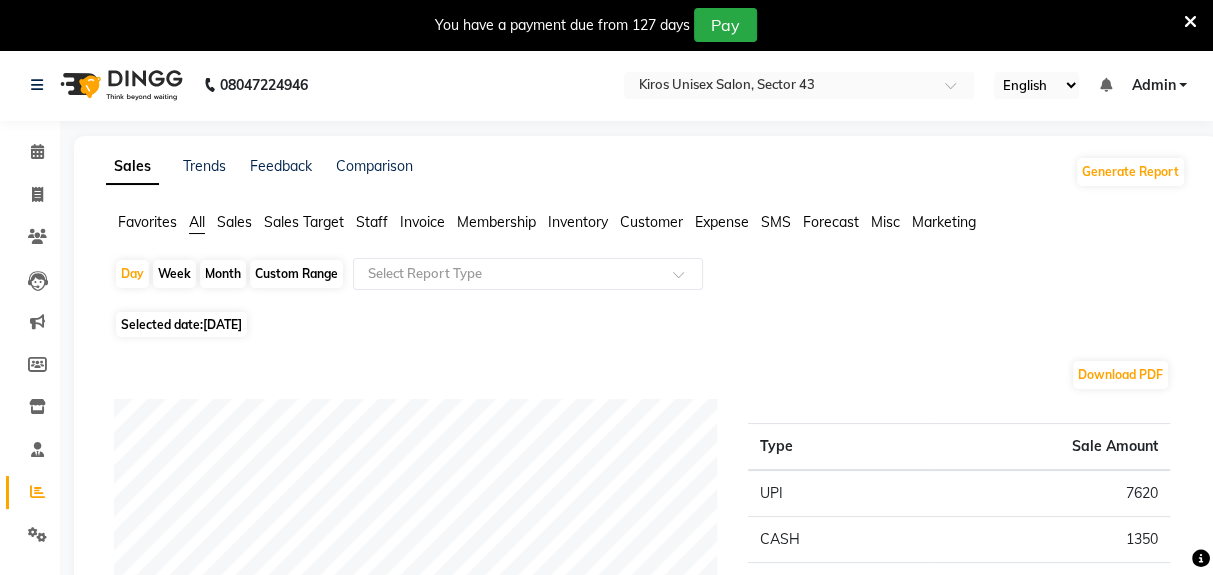 click on "Day" 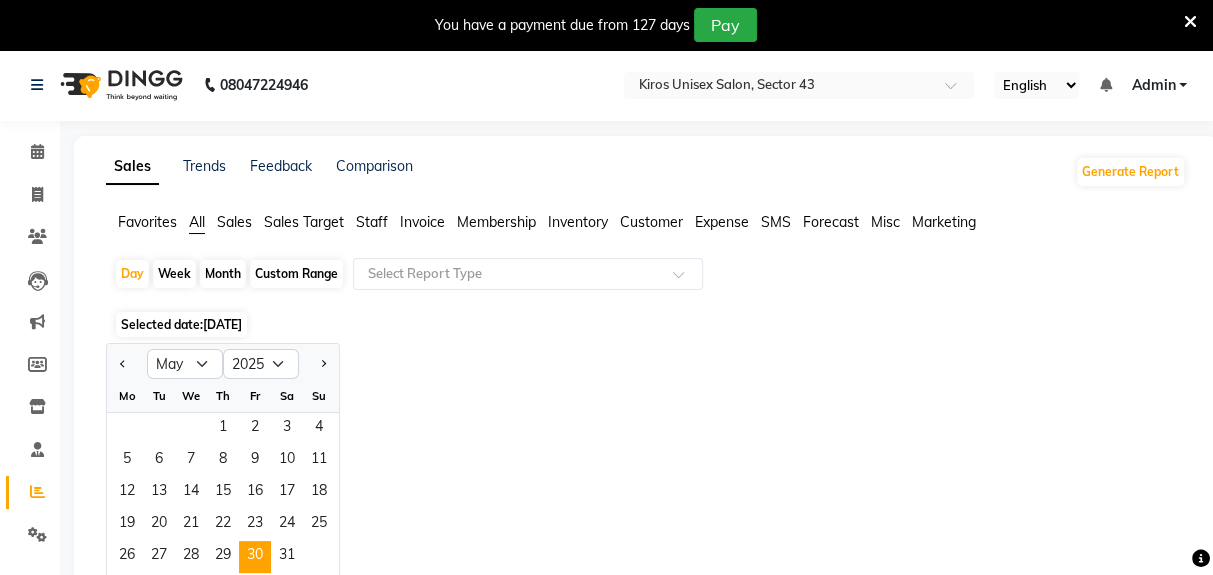 click 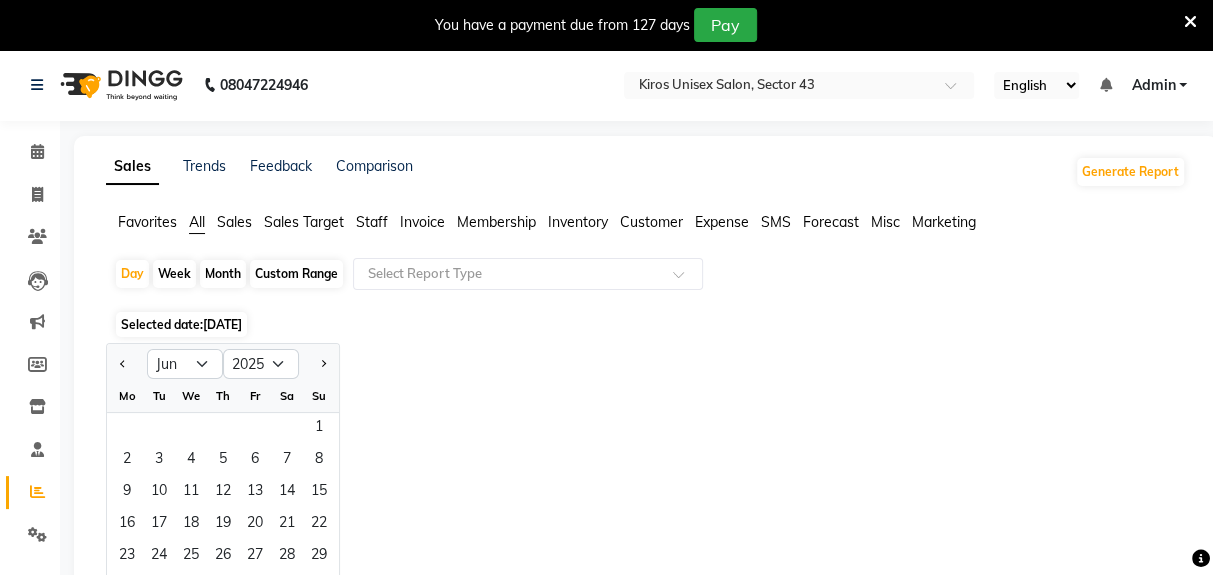click 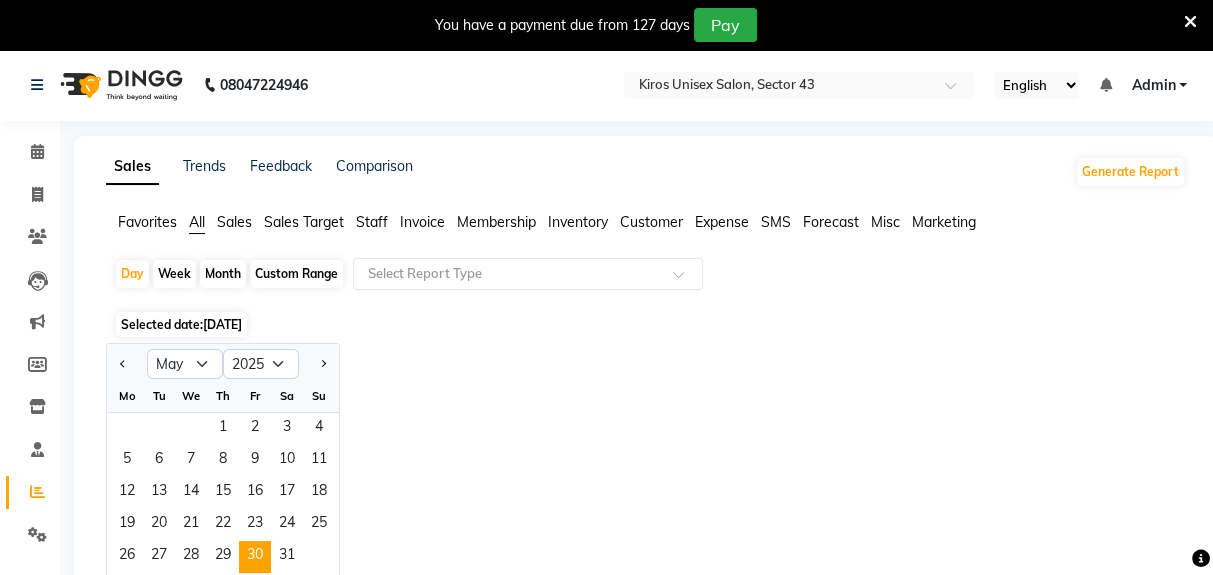 click 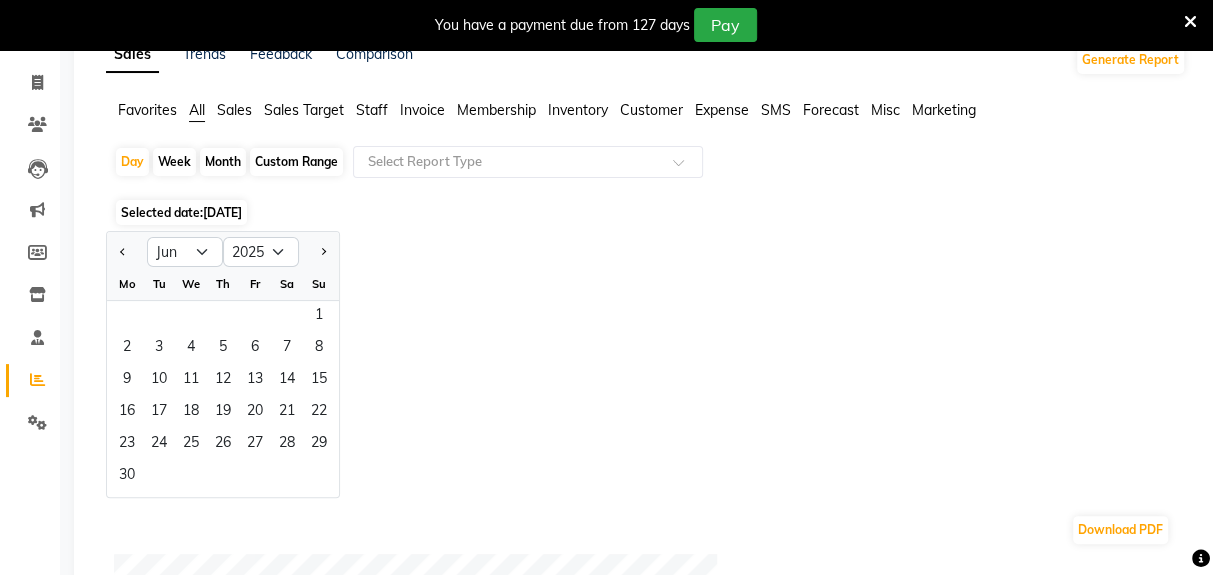 scroll, scrollTop: 116, scrollLeft: 0, axis: vertical 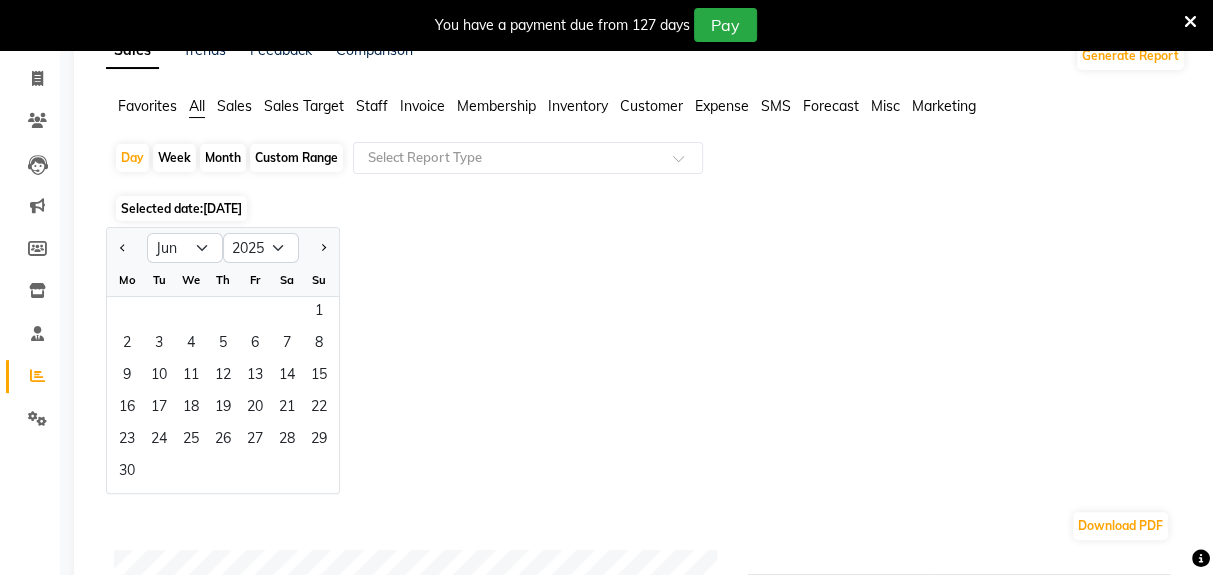 click on "30" 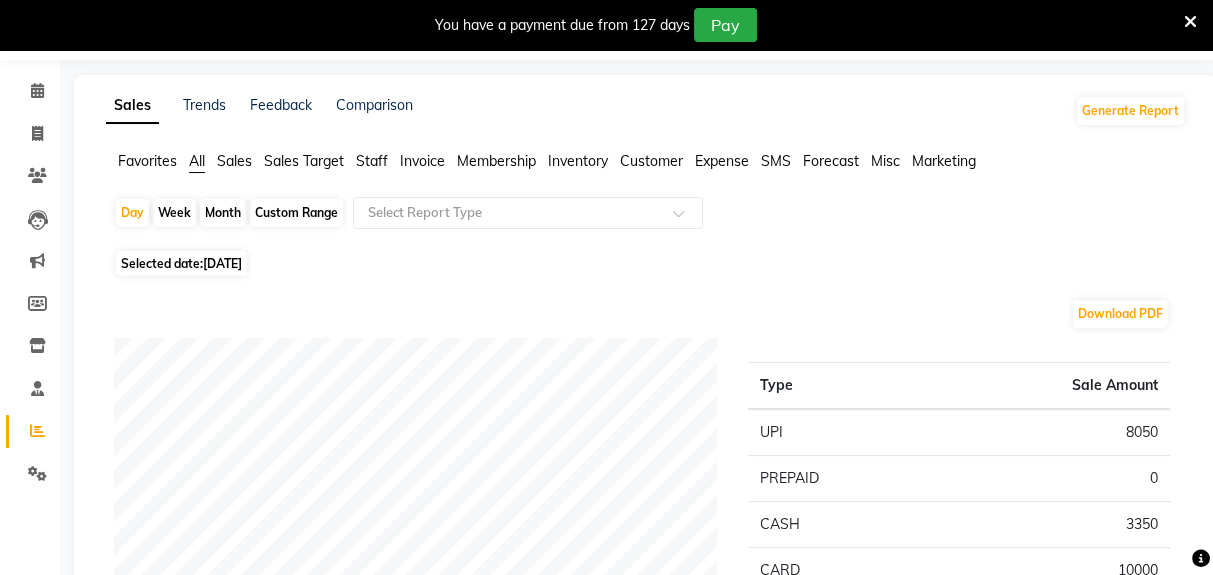 scroll, scrollTop: 0, scrollLeft: 0, axis: both 